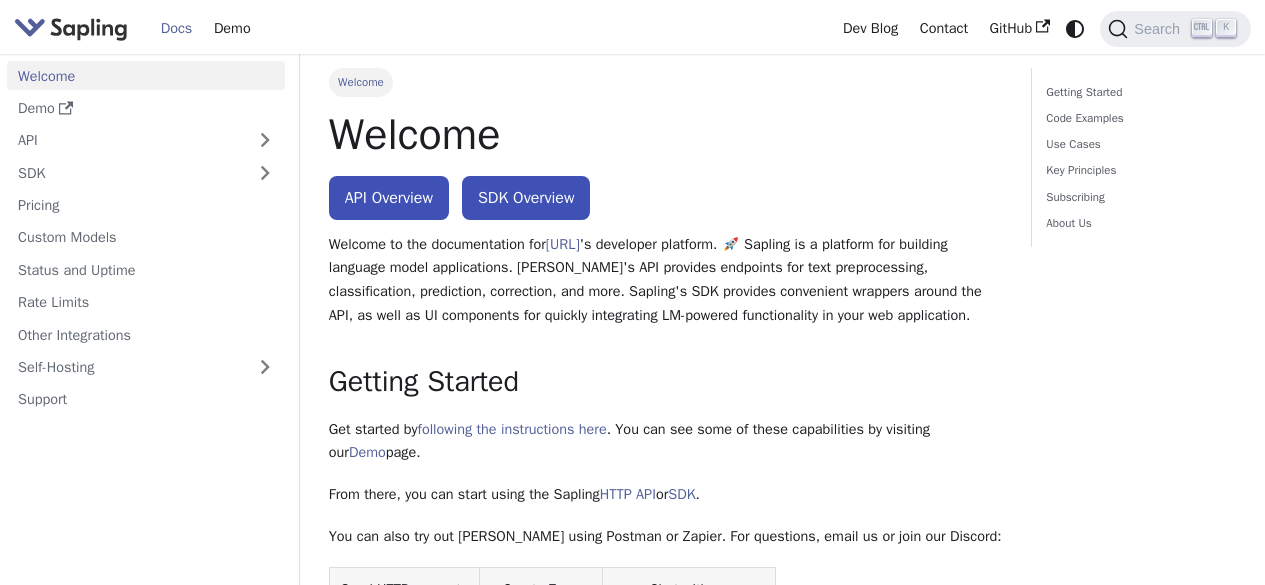scroll, scrollTop: 66, scrollLeft: 0, axis: vertical 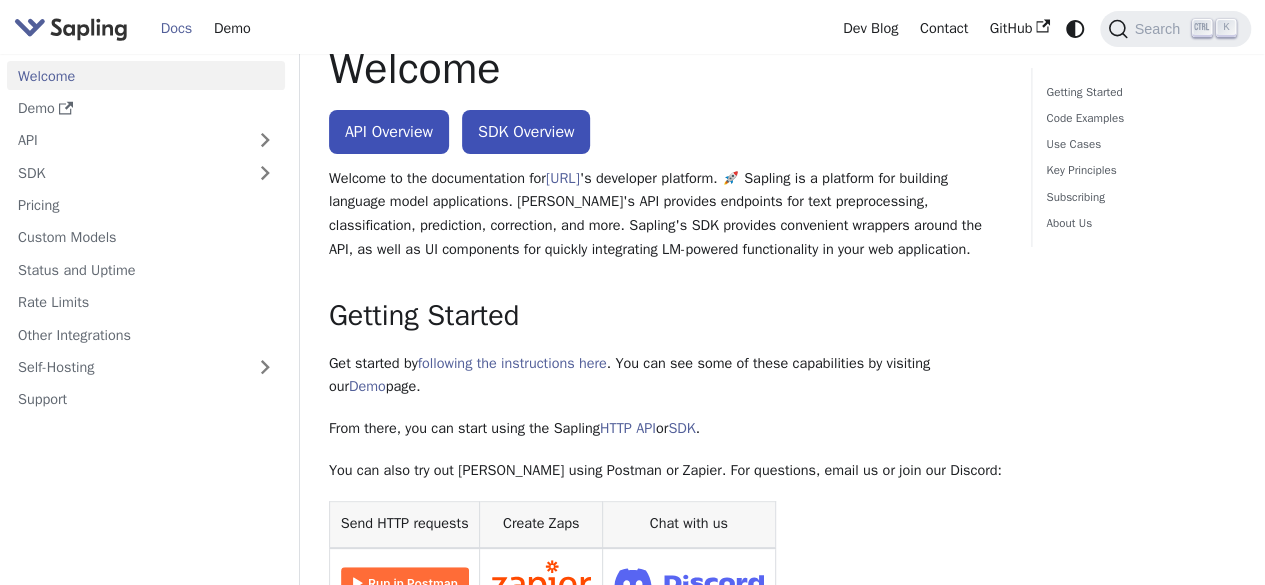 click on "API" at bounding box center [126, 140] 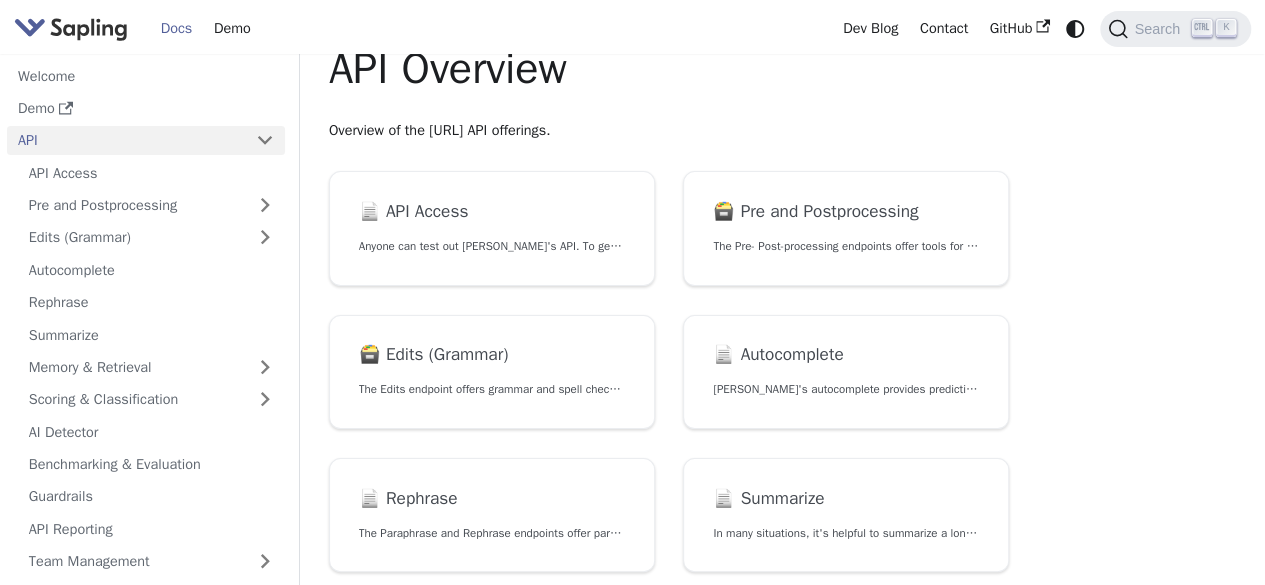 scroll, scrollTop: 0, scrollLeft: 0, axis: both 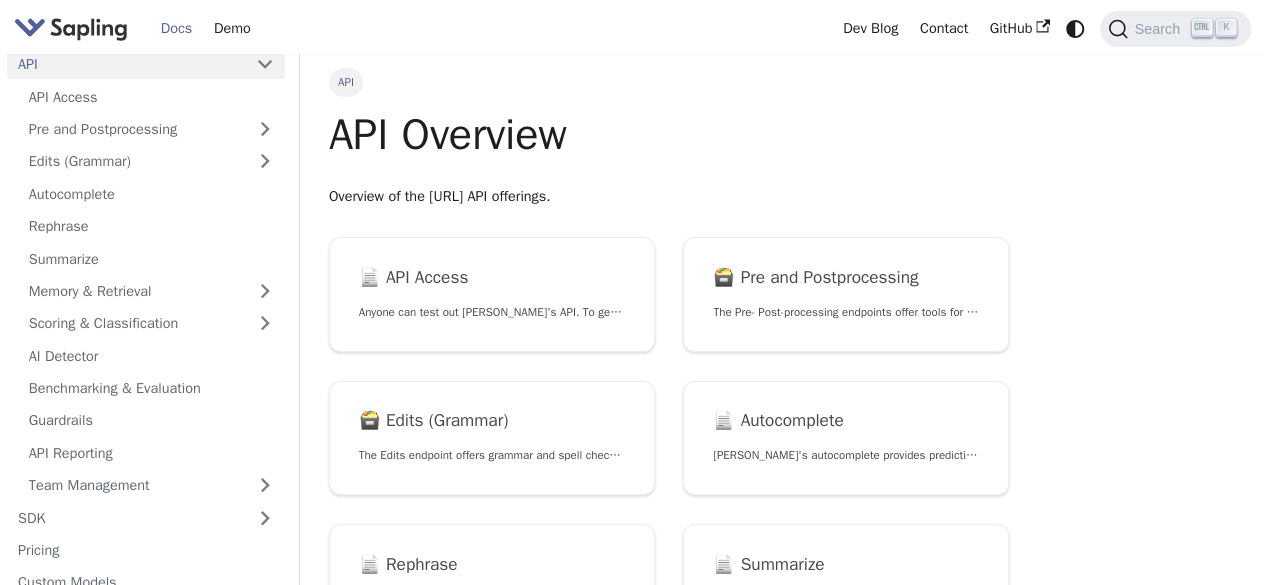 click on "Rephrase" at bounding box center [151, 226] 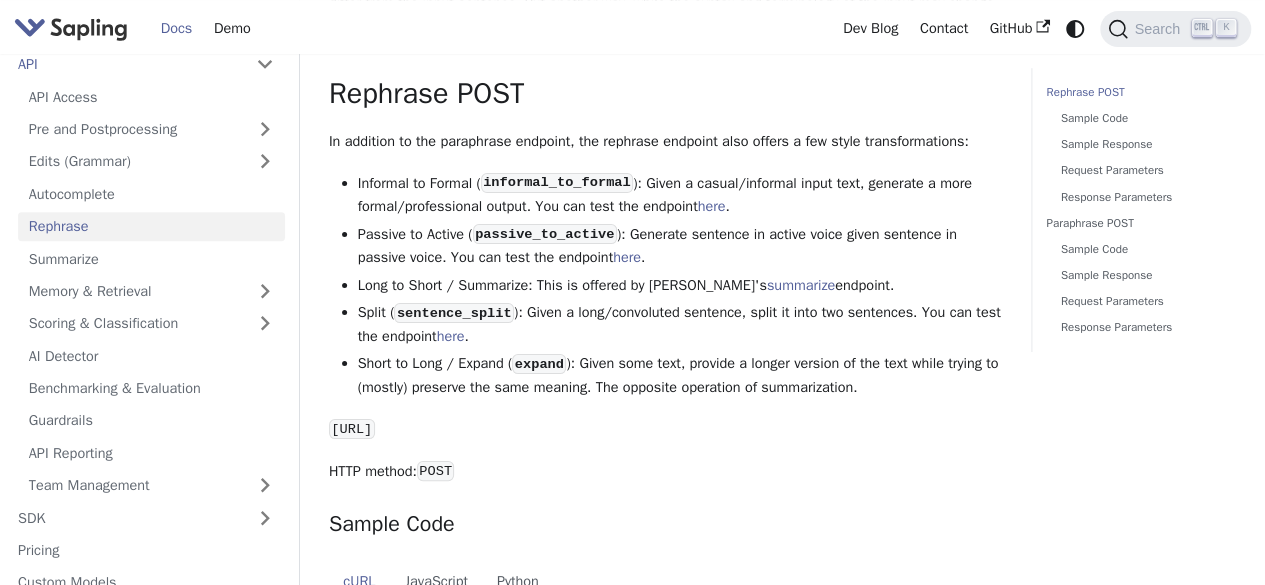 scroll, scrollTop: 333, scrollLeft: 0, axis: vertical 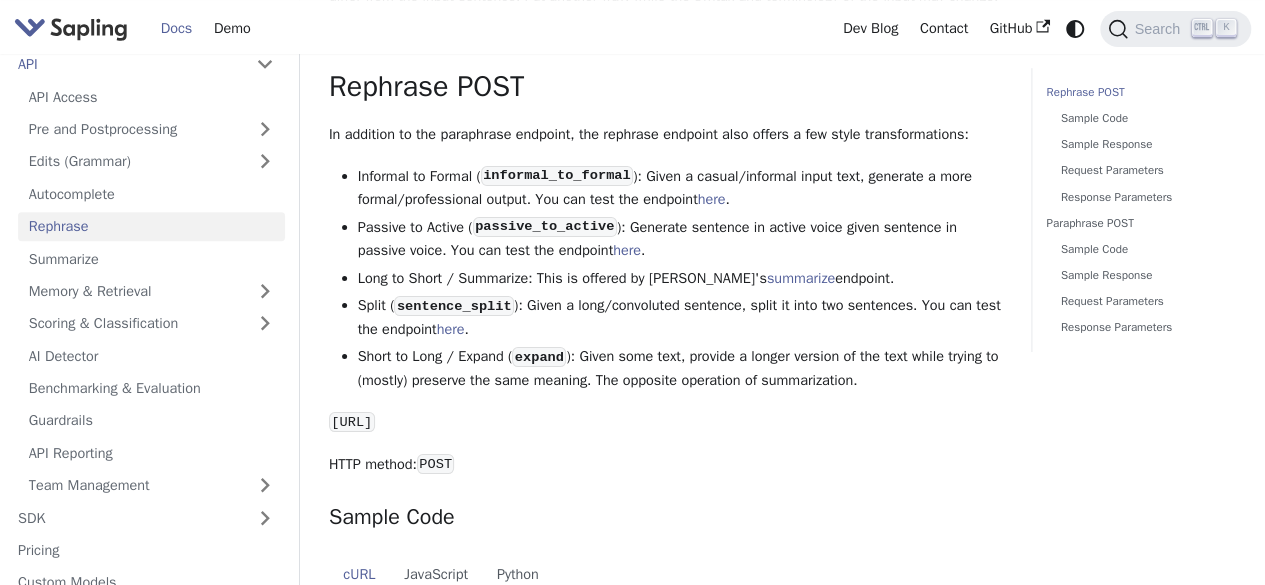 drag, startPoint x: 639, startPoint y: 437, endPoint x: 332, endPoint y: 427, distance: 307.1628 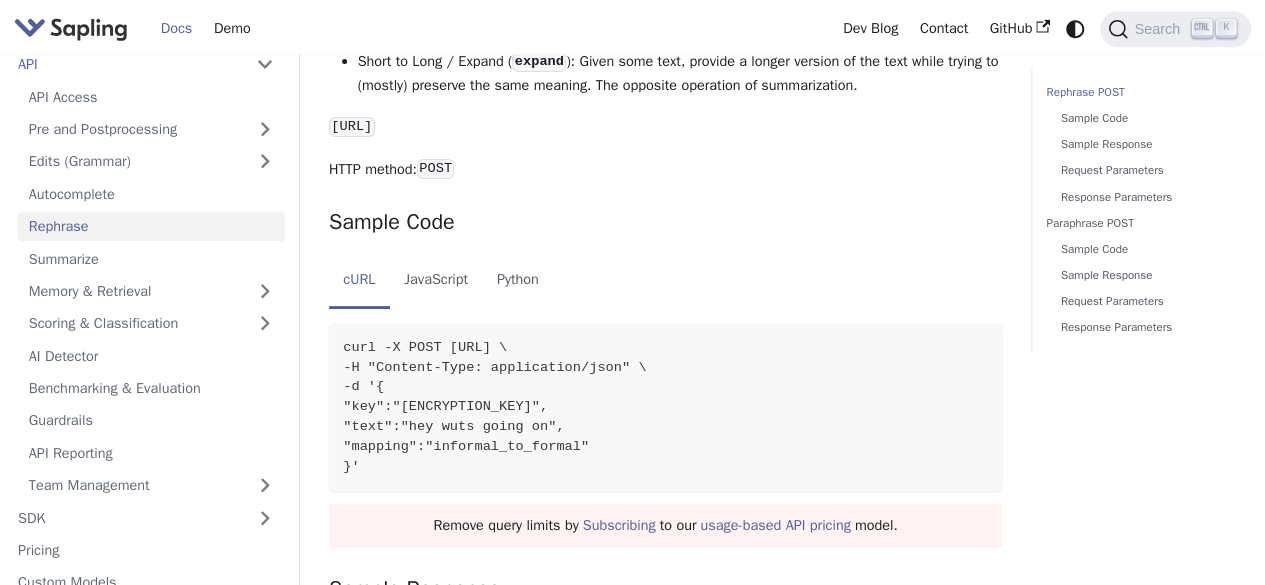 scroll, scrollTop: 630, scrollLeft: 0, axis: vertical 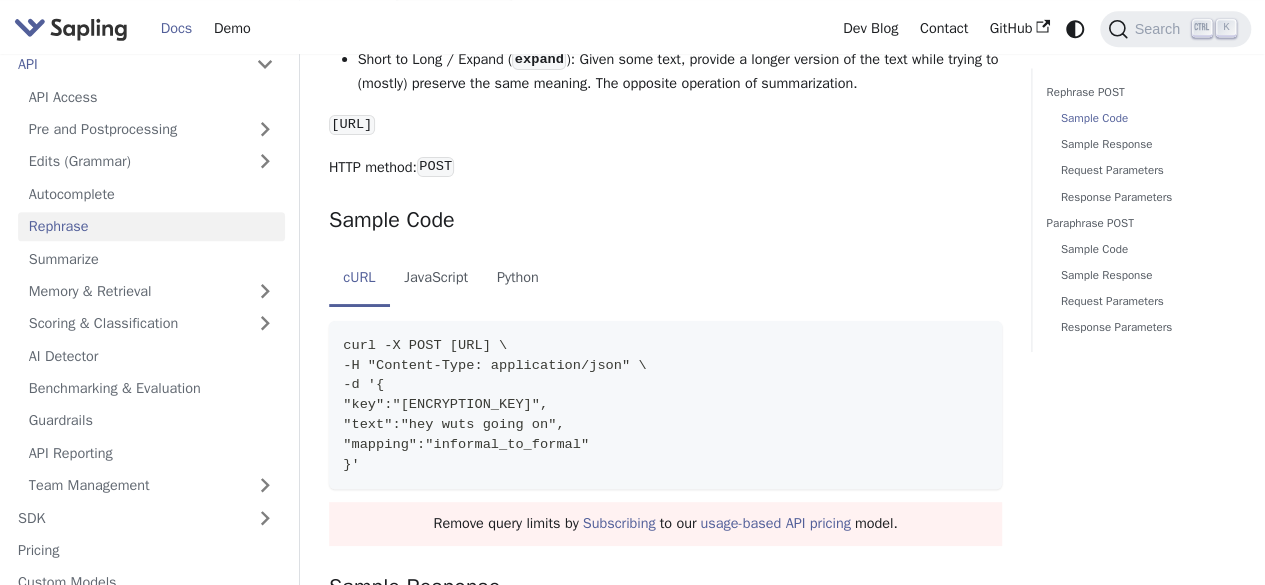 click on "curl -X POST [URL] \      -H "Content-Type: application/json" \      -d '{         "key":"[ENCRYPTION_KEY]",         "text":"hey wuts going on",         "mapping":"informal_to_formal"     }'" at bounding box center [665, 405] 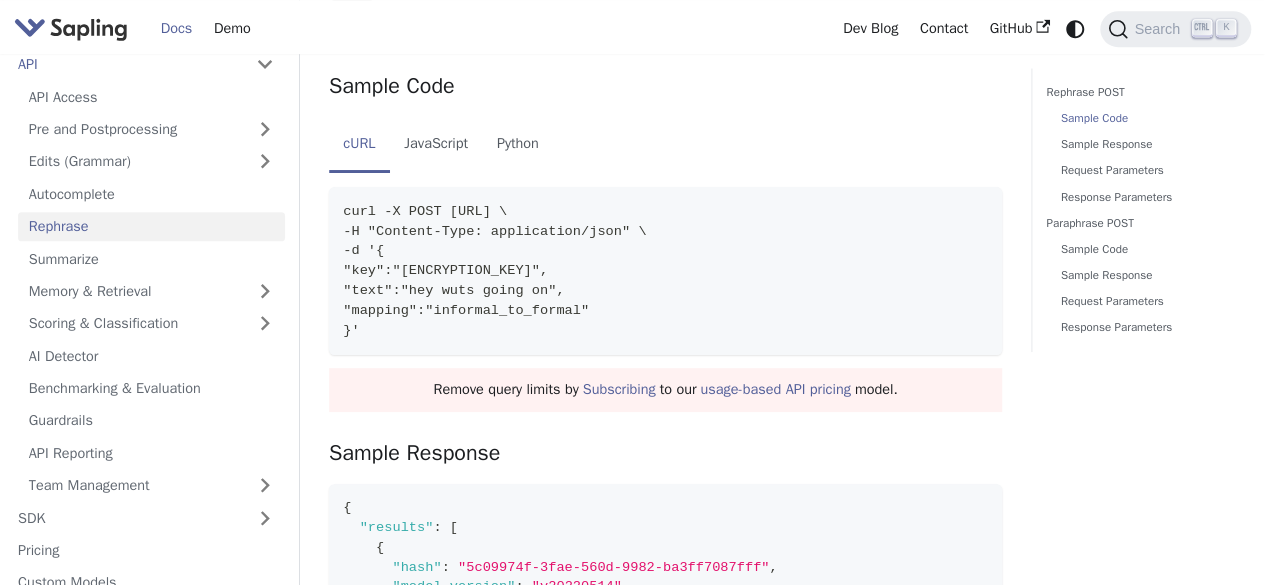 scroll, scrollTop: 765, scrollLeft: 0, axis: vertical 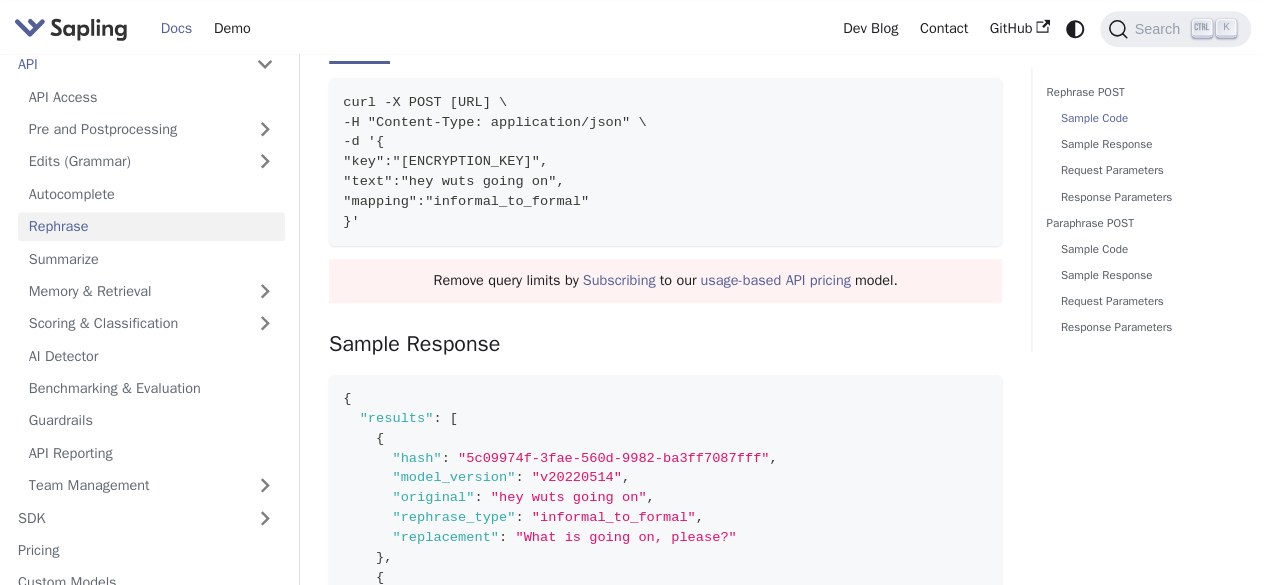type 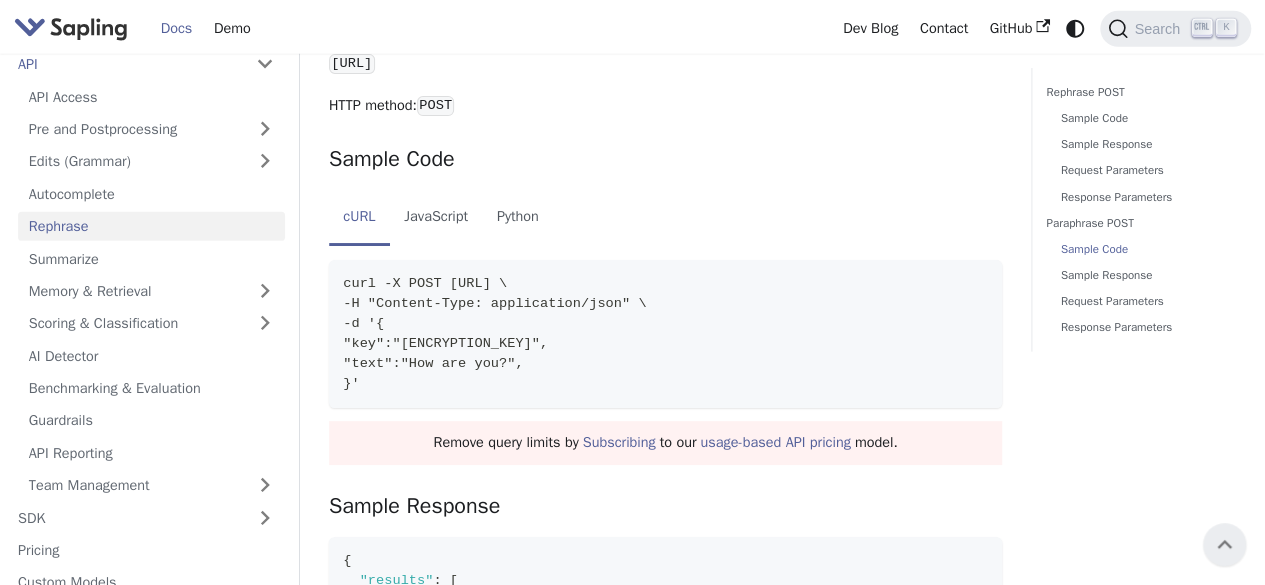 scroll, scrollTop: 2791, scrollLeft: 0, axis: vertical 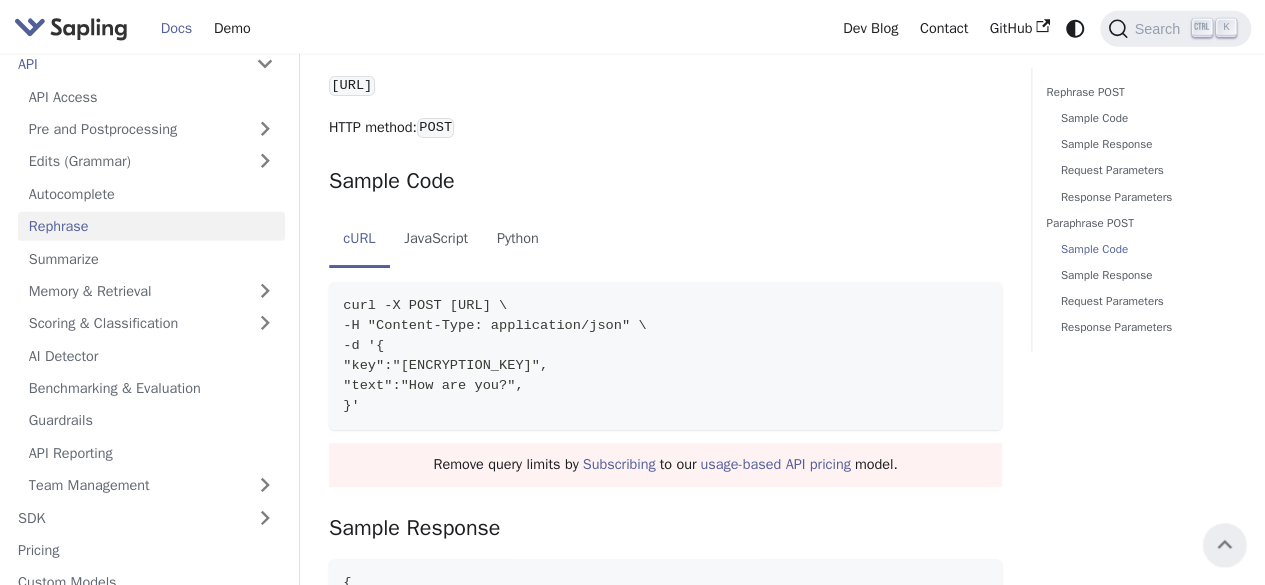click 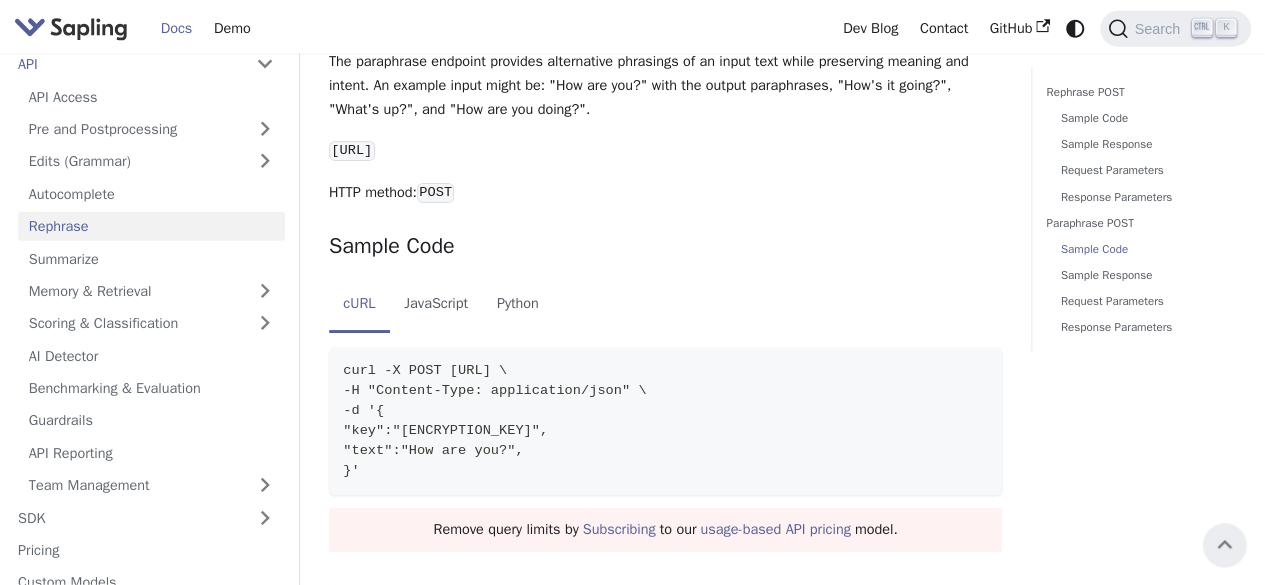 scroll, scrollTop: 2725, scrollLeft: 0, axis: vertical 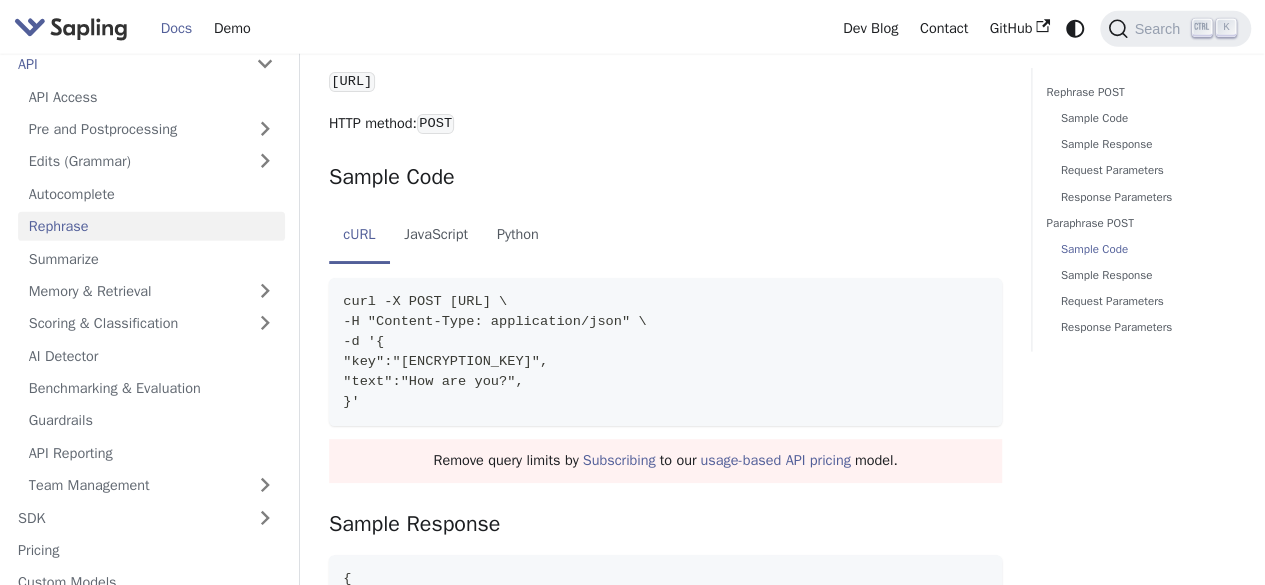 click 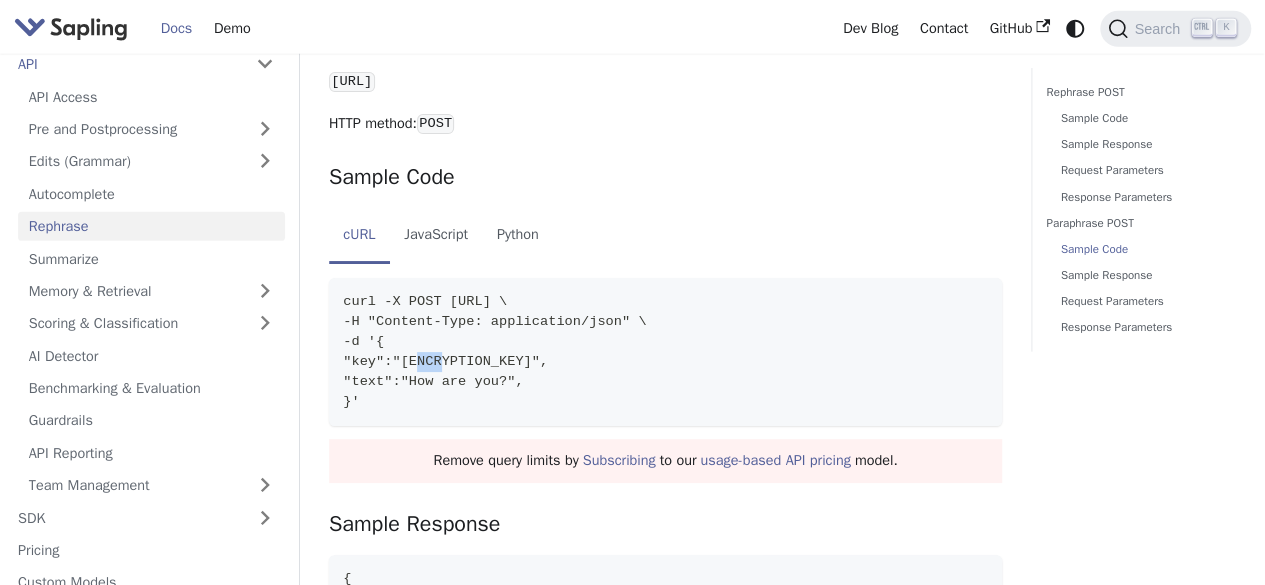 drag, startPoint x: 431, startPoint y: 357, endPoint x: 414, endPoint y: 361, distance: 17.464249 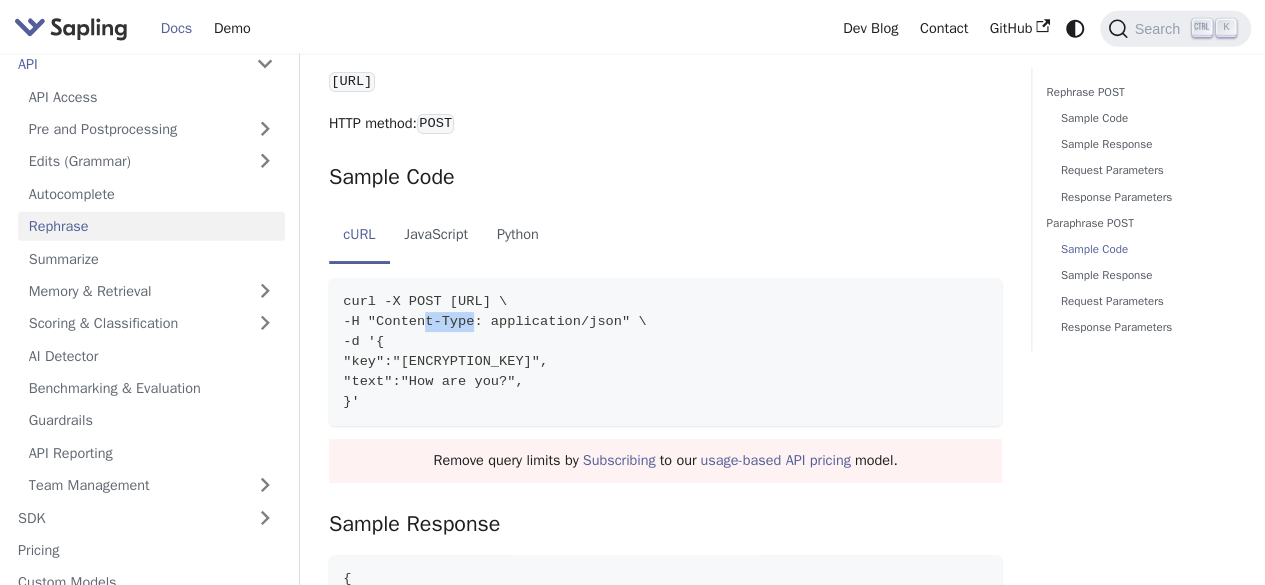 drag, startPoint x: 416, startPoint y: 321, endPoint x: 462, endPoint y: 317, distance: 46.173584 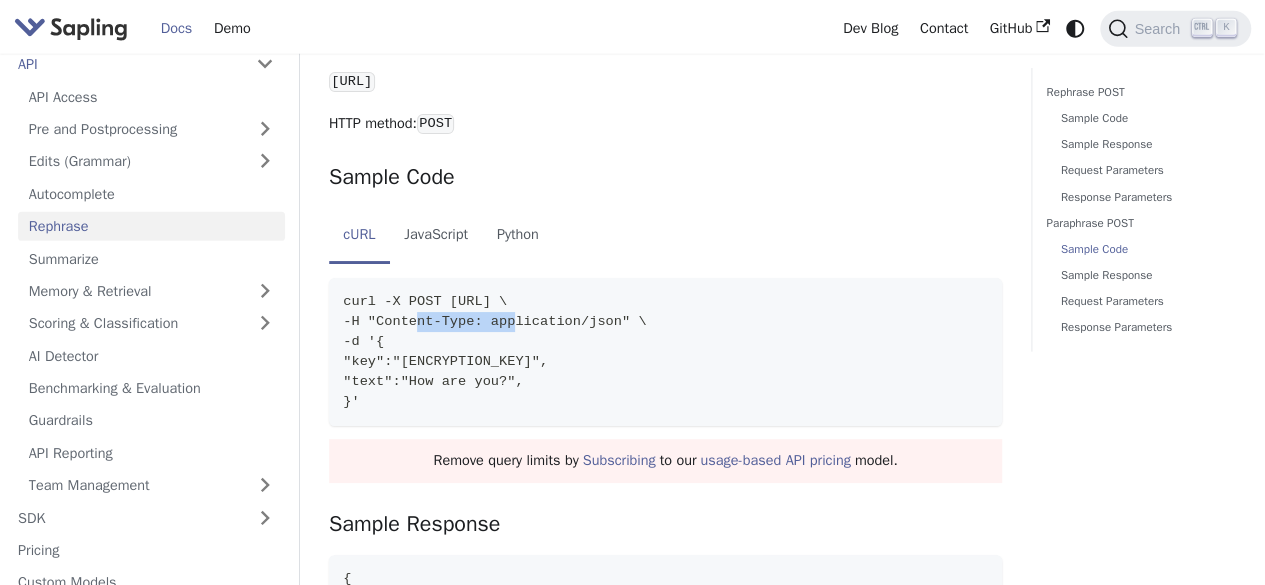 drag, startPoint x: 412, startPoint y: 314, endPoint x: 498, endPoint y: 320, distance: 86.209045 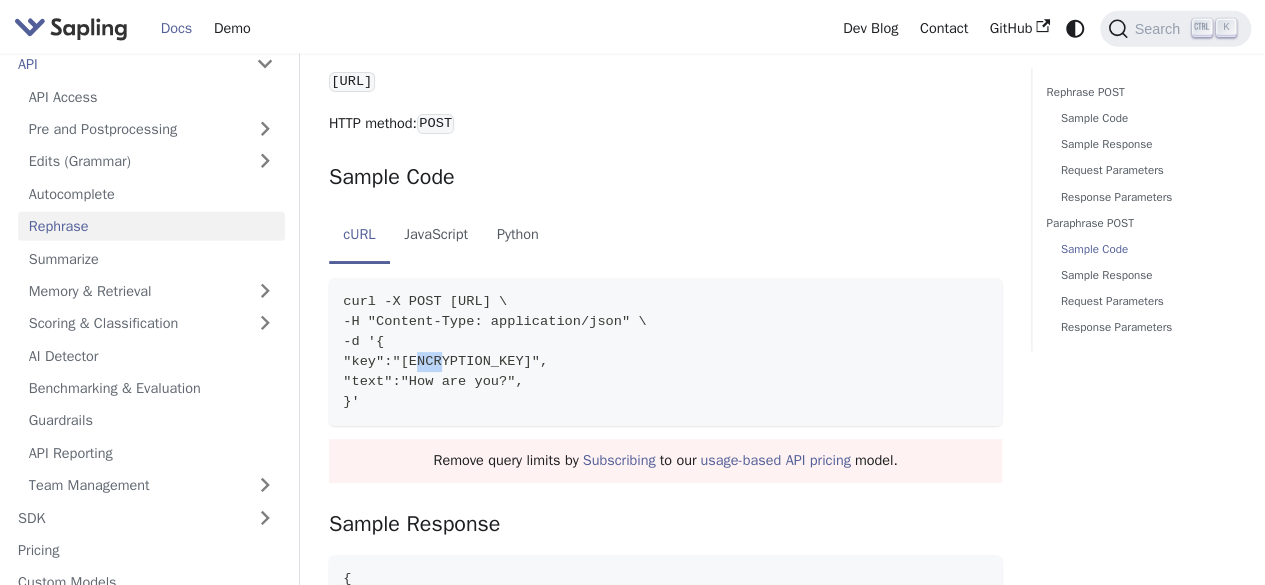 drag, startPoint x: 433, startPoint y: 354, endPoint x: 410, endPoint y: 354, distance: 23 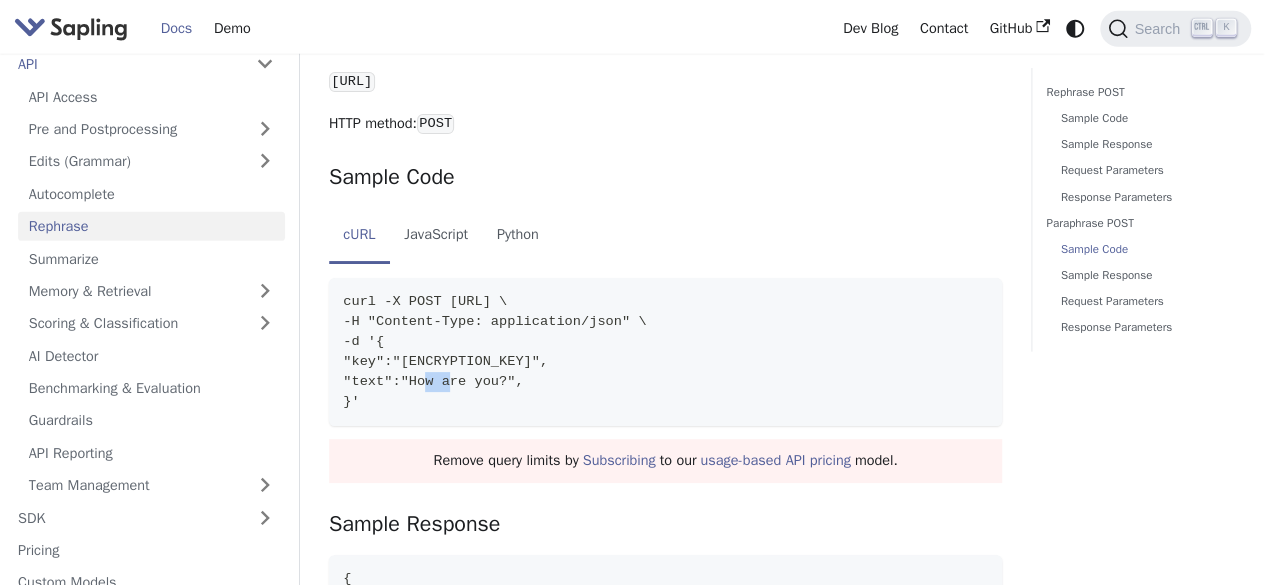 drag, startPoint x: 443, startPoint y: 381, endPoint x: 416, endPoint y: 378, distance: 27.166155 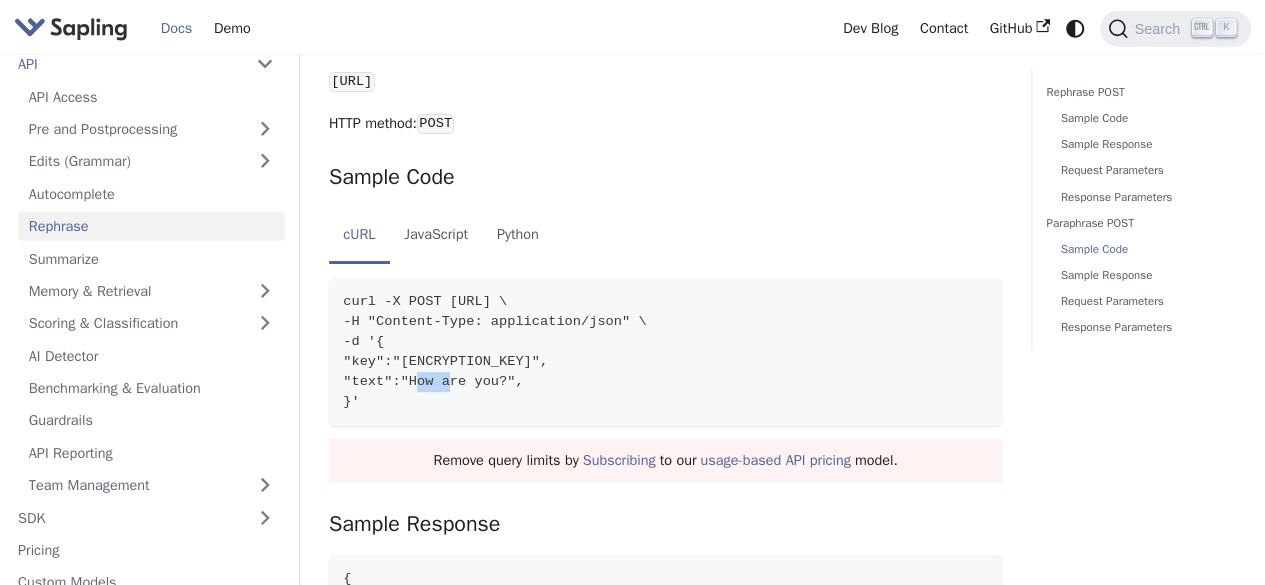 copy on "text" 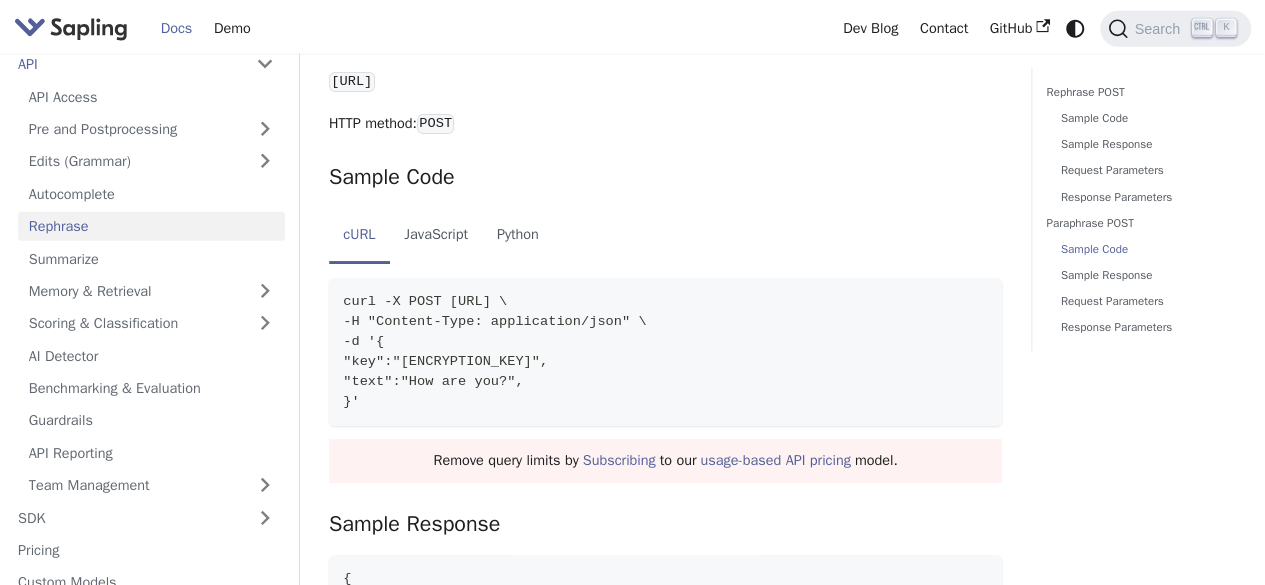 click on ""text":"How are you?"," at bounding box center (433, 381) 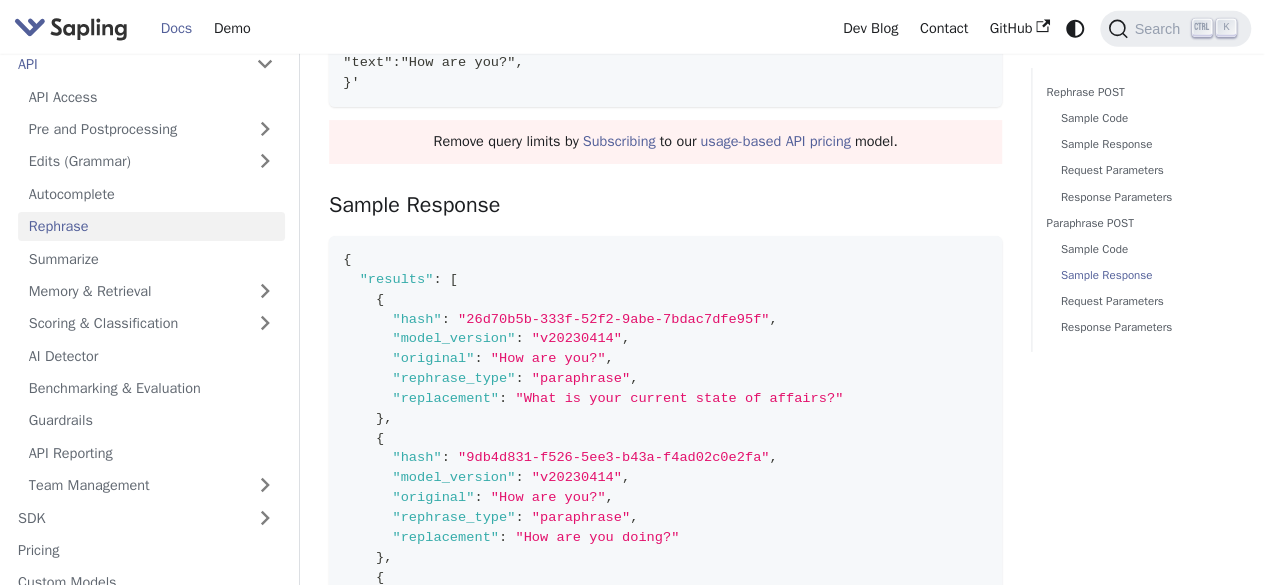 scroll, scrollTop: 3134, scrollLeft: 0, axis: vertical 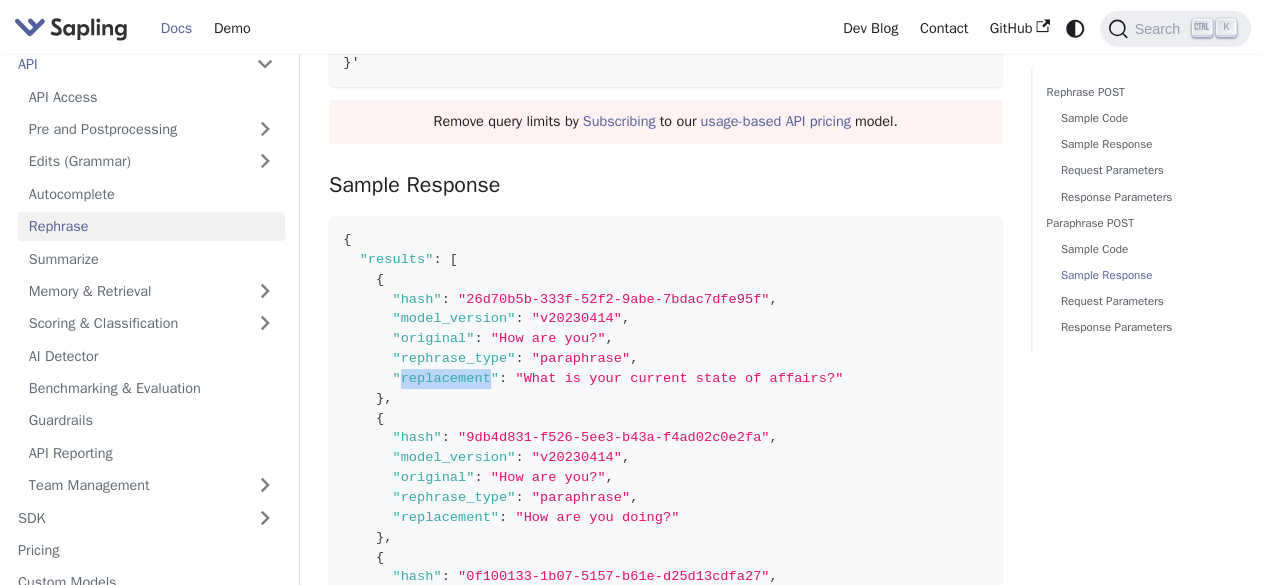 drag, startPoint x: 478, startPoint y: 368, endPoint x: 398, endPoint y: 381, distance: 81.04937 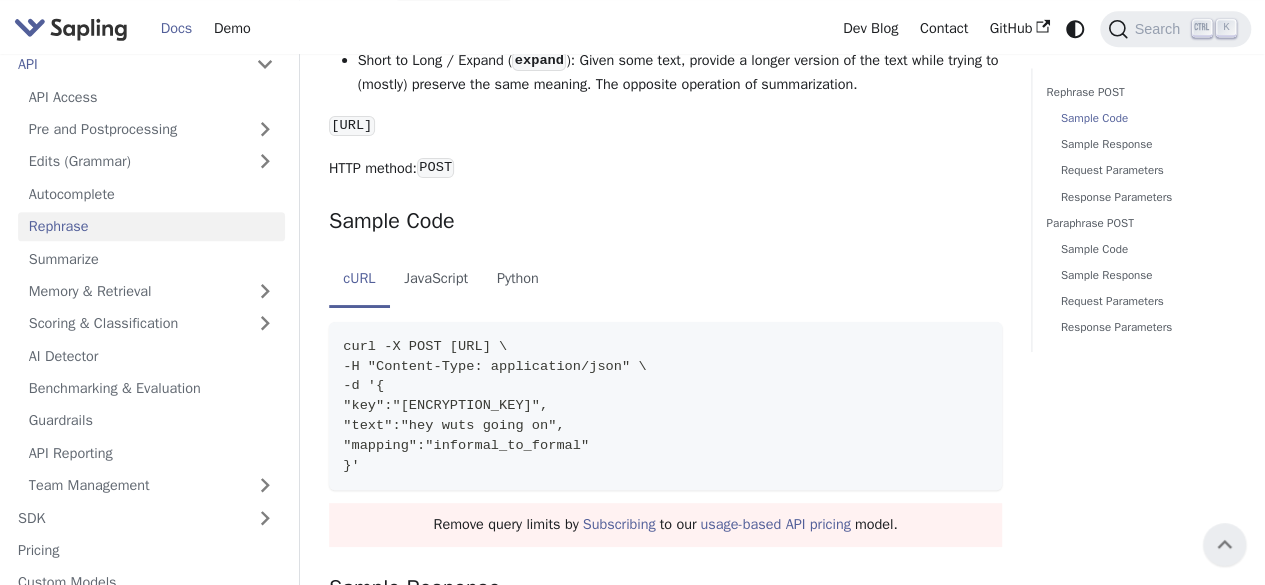 scroll, scrollTop: 628, scrollLeft: 0, axis: vertical 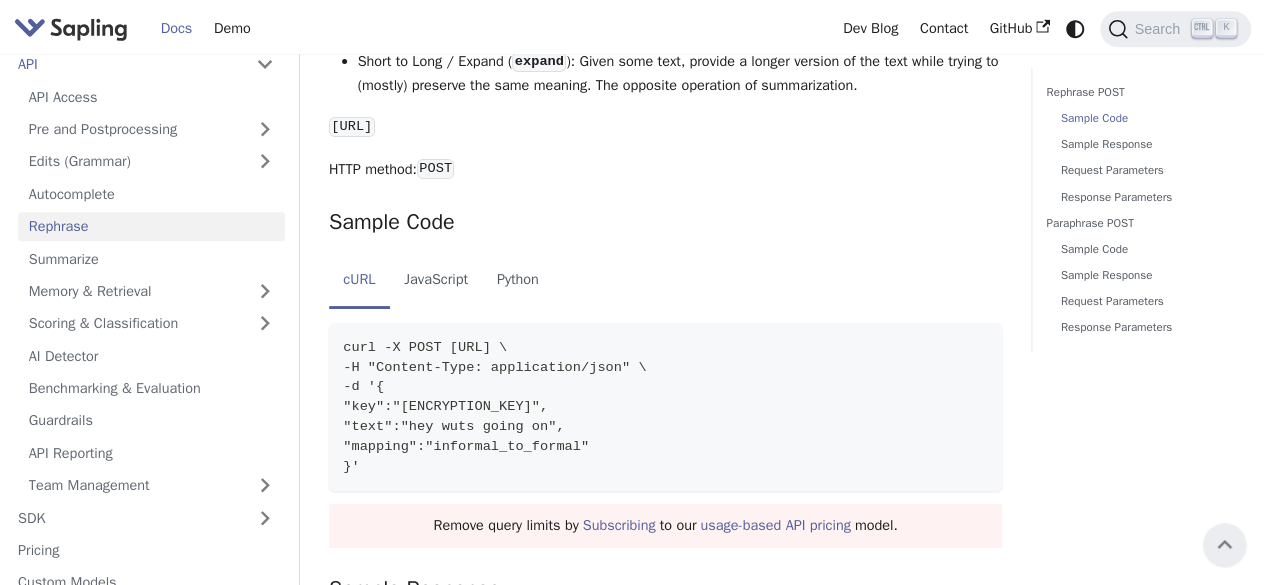 click at bounding box center [980, 345] 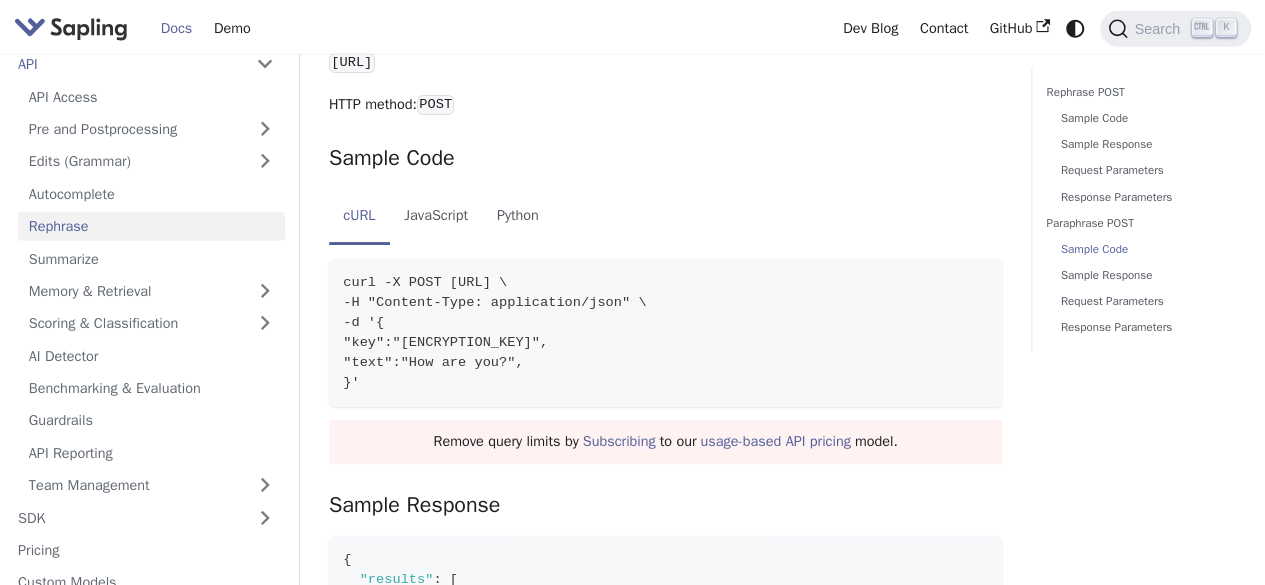 scroll, scrollTop: 2816, scrollLeft: 0, axis: vertical 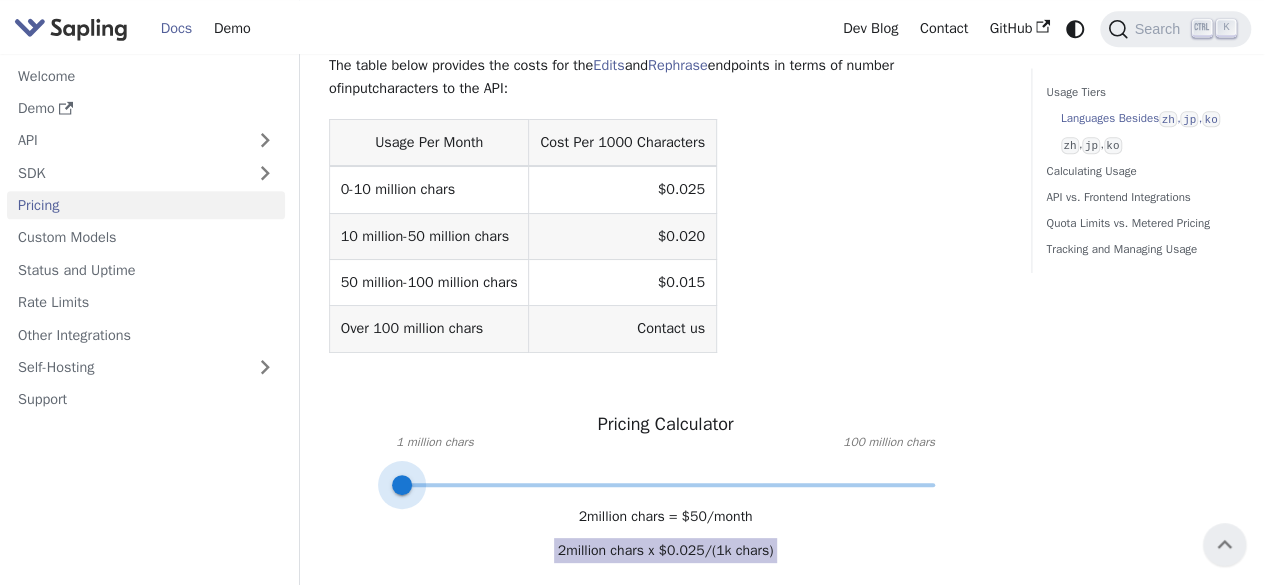 type on "1" 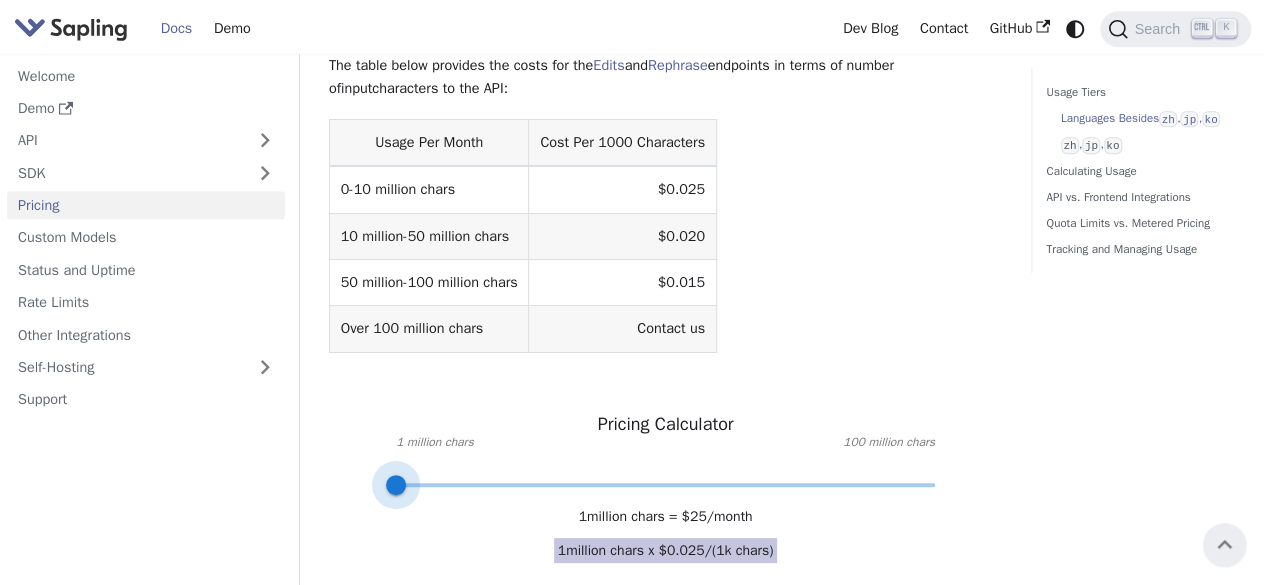 drag, startPoint x: 551, startPoint y: 485, endPoint x: 362, endPoint y: 502, distance: 189.76302 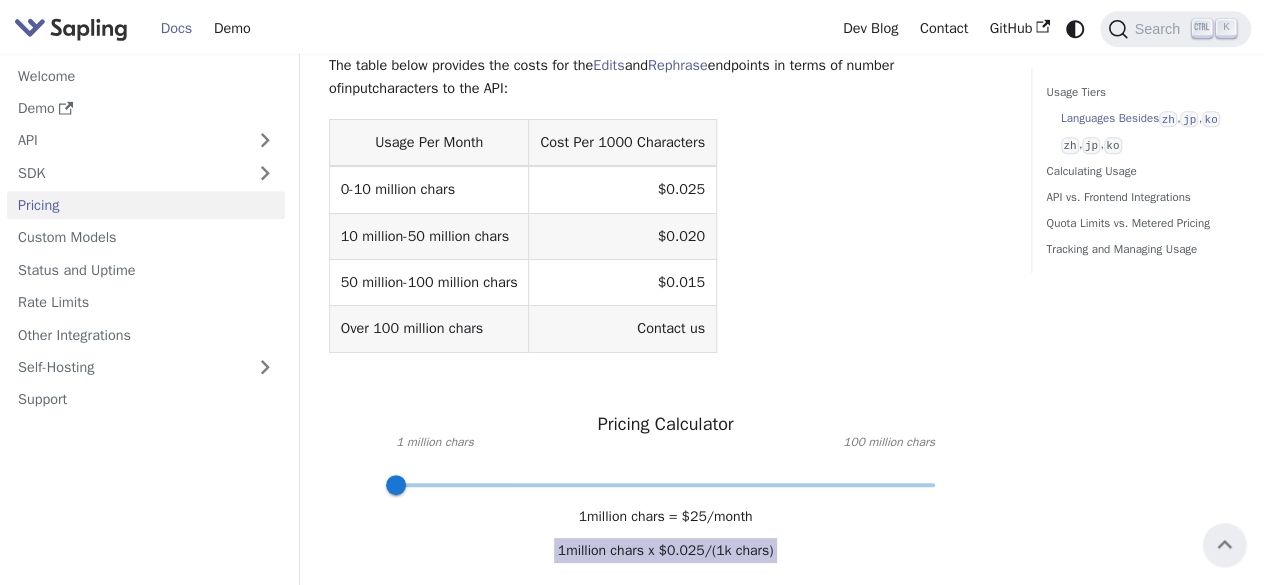 click on "Languages Besides  zh ,  jp ,  ko ​ The table below provides the costs for the  Edits  and  Rephrase  endpoints
in terms of number of  input  characters to the API: Usage Per Month Cost Per 1000 Characters 0-10 million chars $0.025 10 million-50 million chars $0.020 50 million-100 million chars $0.015 Over 100 million chars Contact us Pricing Calculator 1 million chars 100 million chars 1  million chars = $ 25 /month 1  million chars x $ 0.025 /(1k chars) zh ,  jp ,  ko ​ To get the price per character for Chinese, Japanese, and Korean, multiply the above by 2.5.
This is due to the larger size of the character sets for these languages, increasing
the compute required per character.
Sapling also offers a spell check-only endpoint (does not include grammar correction) with lower pricing.
You'll be billed based on usage at the end of the monthly period.
After creating your API key, you can view your usage at  https://sapling.ai/api_settings  > Usage. It may take up to 1 hour for the usage to update." at bounding box center [665, 917] 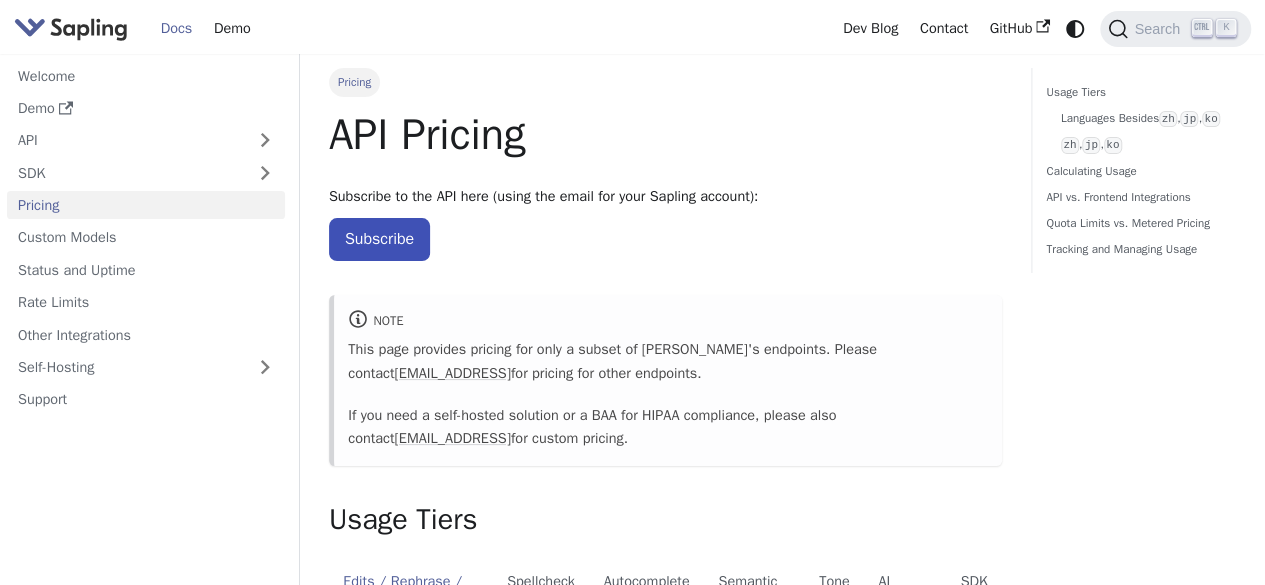 scroll, scrollTop: 72, scrollLeft: 0, axis: vertical 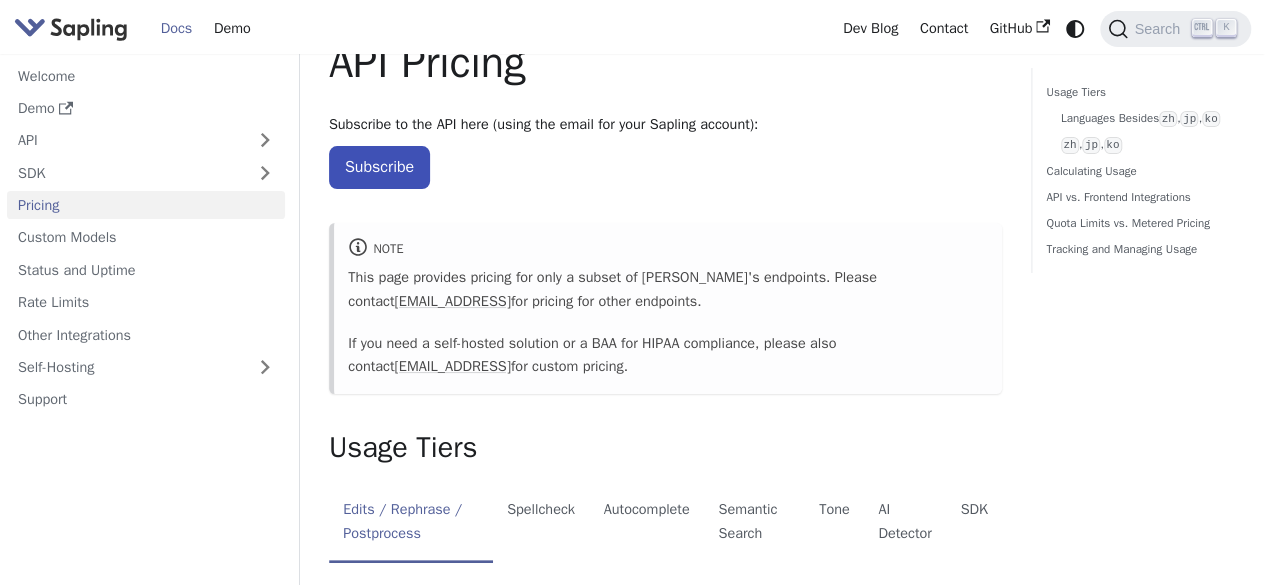 click on "API" at bounding box center [126, 140] 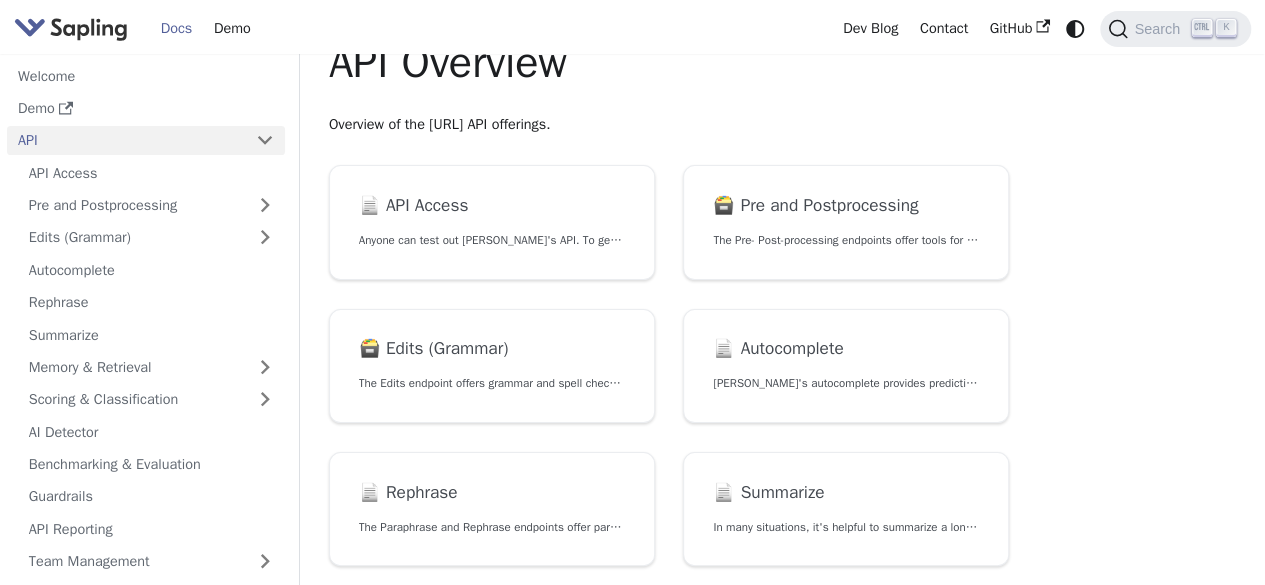 scroll, scrollTop: 0, scrollLeft: 0, axis: both 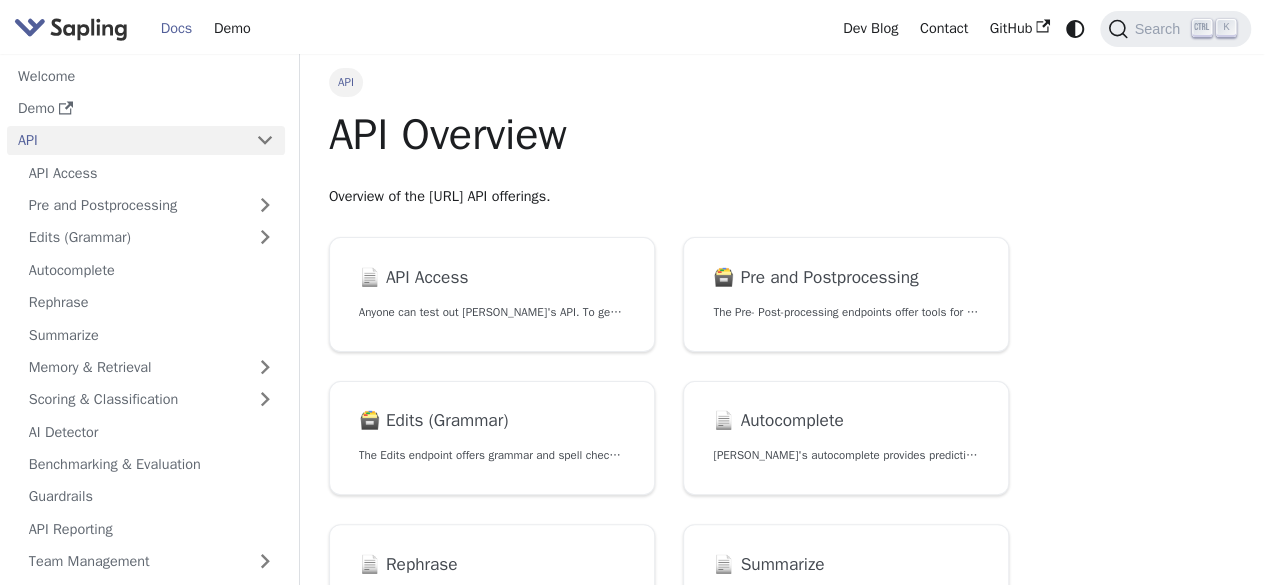 click on "Rephrase" at bounding box center [151, 302] 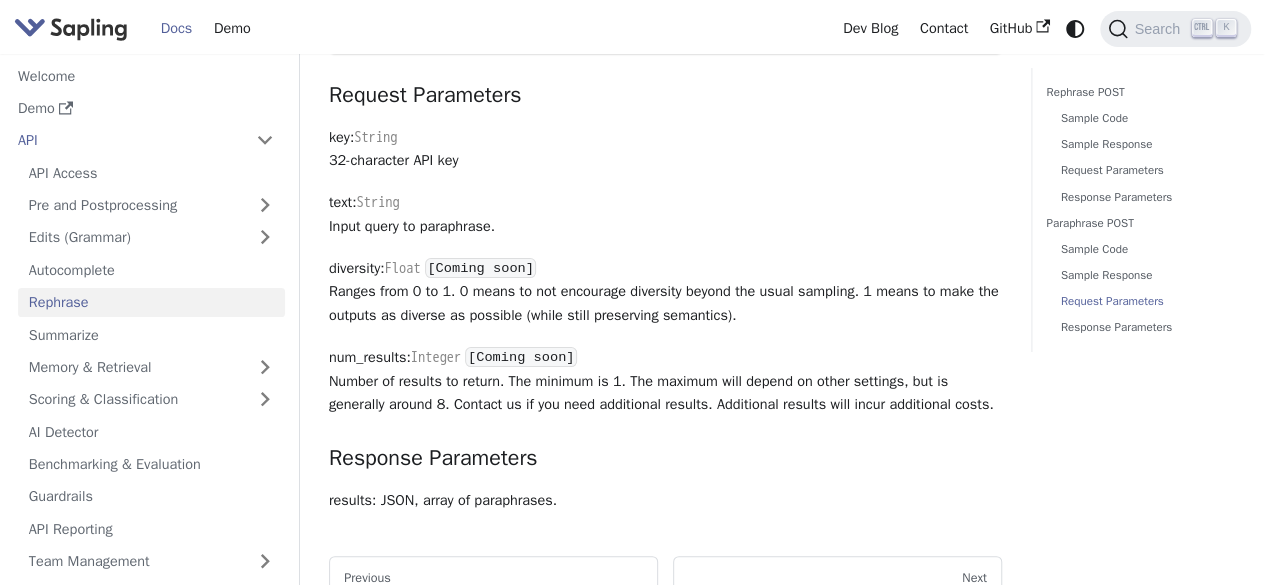 scroll, scrollTop: 3923, scrollLeft: 0, axis: vertical 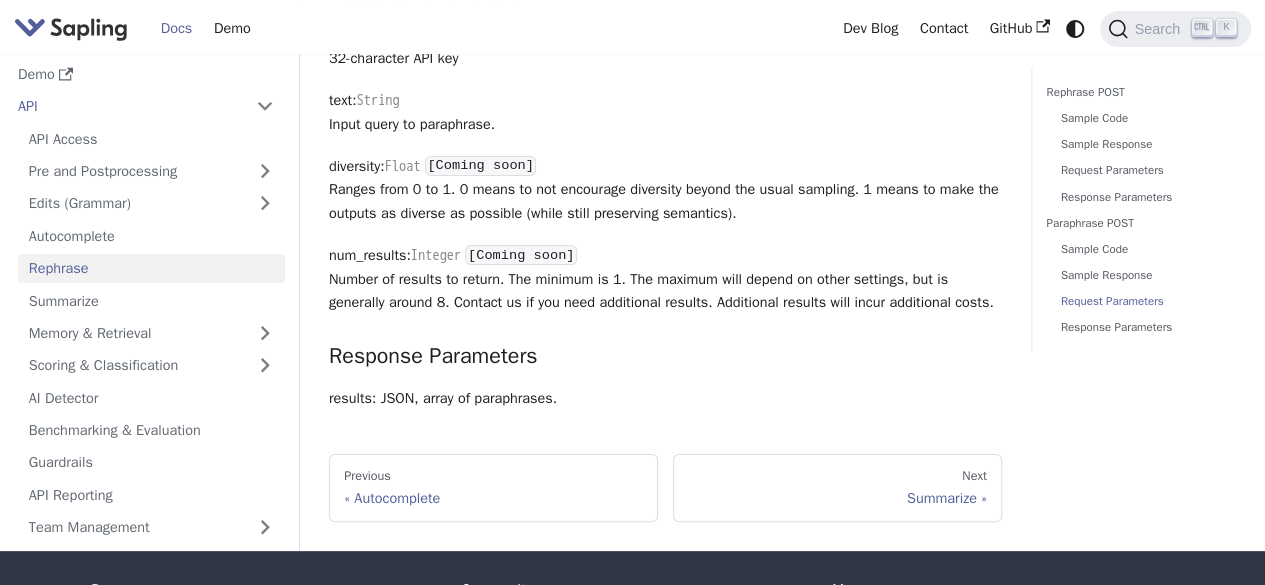 click on "results :
JSON, array of paraphrases." at bounding box center [665, 399] 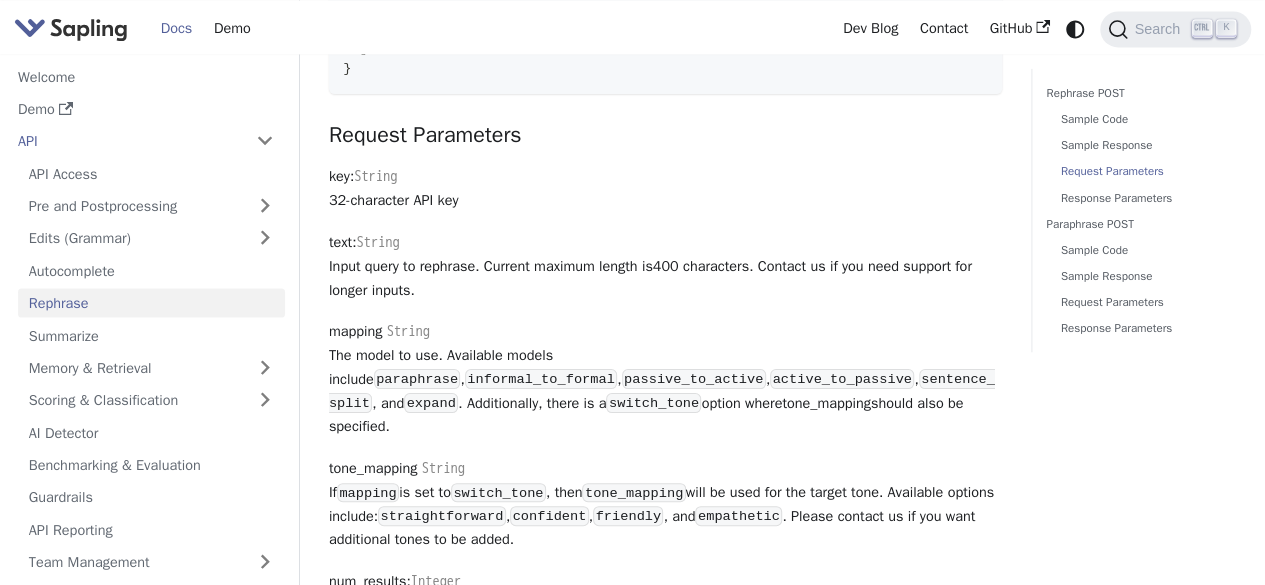 scroll, scrollTop: 1830, scrollLeft: 0, axis: vertical 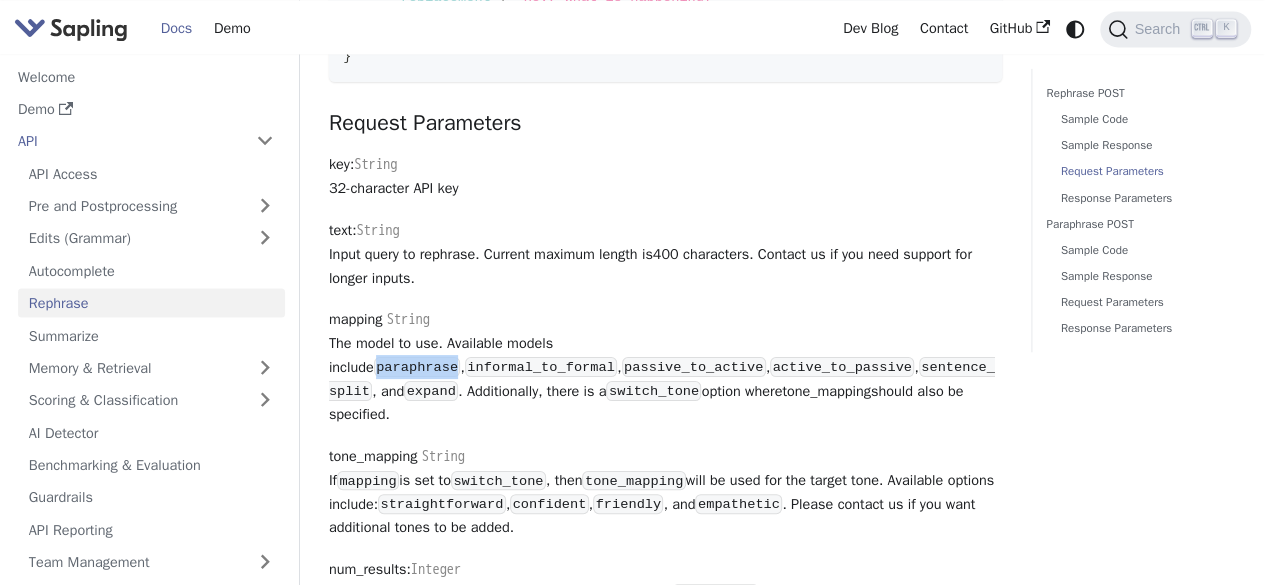 drag, startPoint x: 612, startPoint y: 352, endPoint x: 685, endPoint y: 352, distance: 73 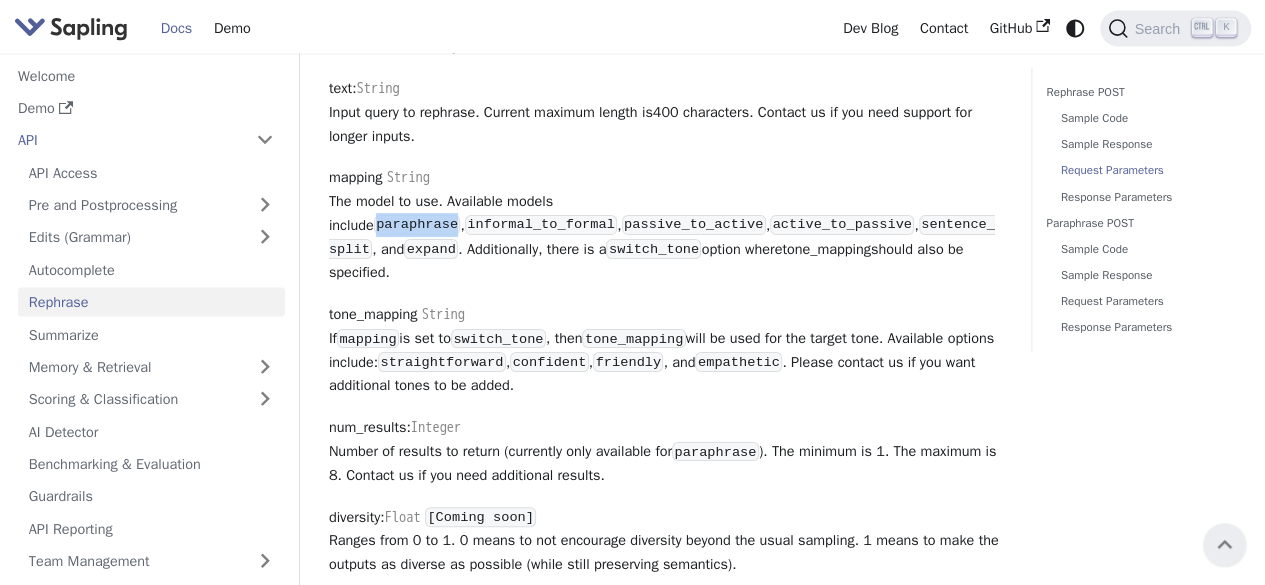 scroll, scrollTop: 1974, scrollLeft: 0, axis: vertical 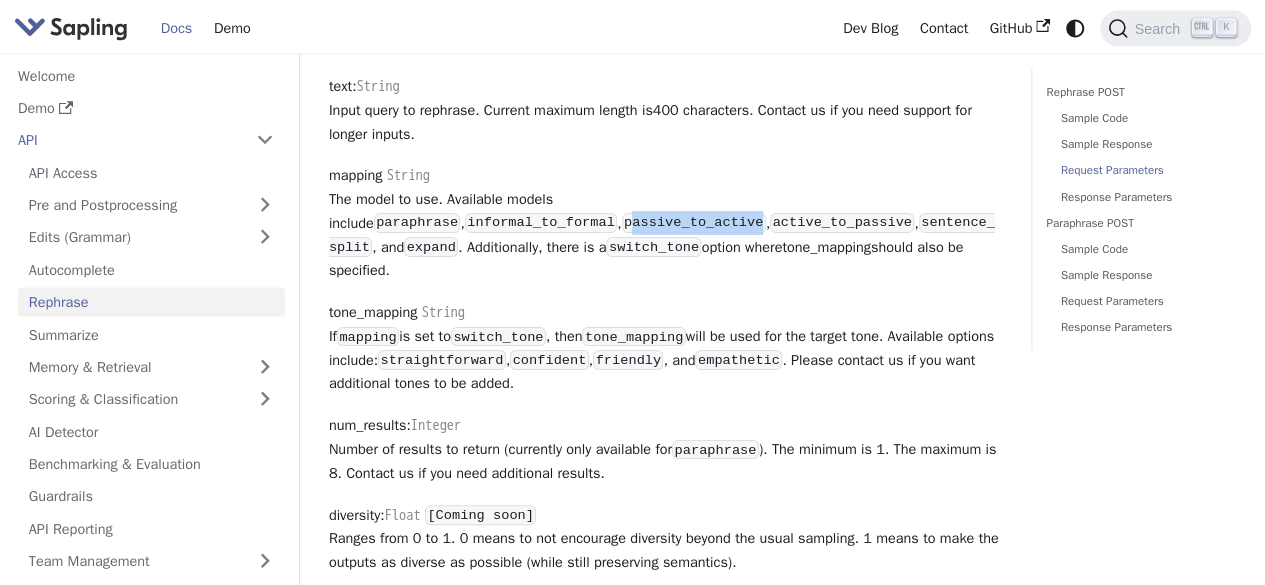 drag, startPoint x: 850, startPoint y: 211, endPoint x: 974, endPoint y: 215, distance: 124.0645 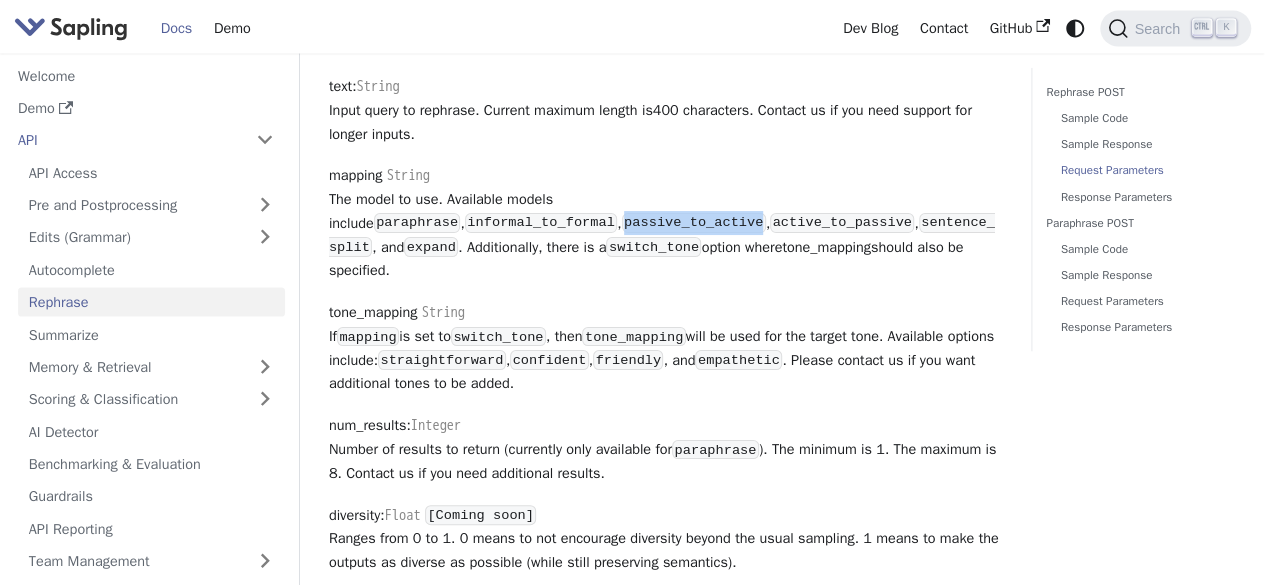 drag, startPoint x: 845, startPoint y: 209, endPoint x: 970, endPoint y: 207, distance: 125.016 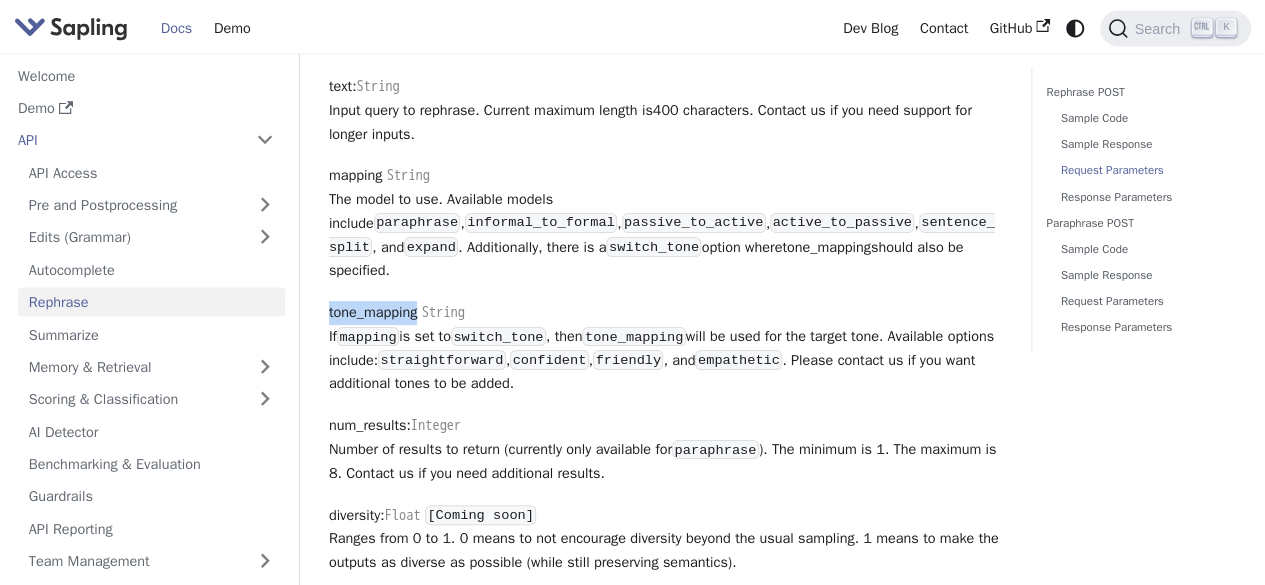 drag, startPoint x: 426, startPoint y: 300, endPoint x: 329, endPoint y: 305, distance: 97.128784 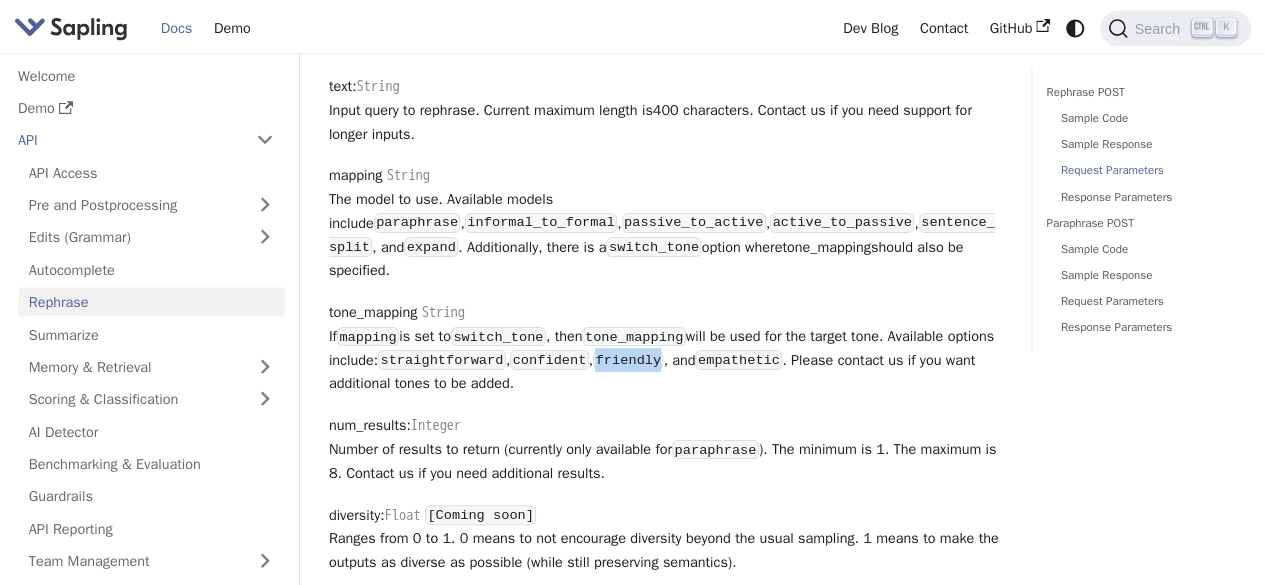 drag, startPoint x: 590, startPoint y: 349, endPoint x: 648, endPoint y: 355, distance: 58.30952 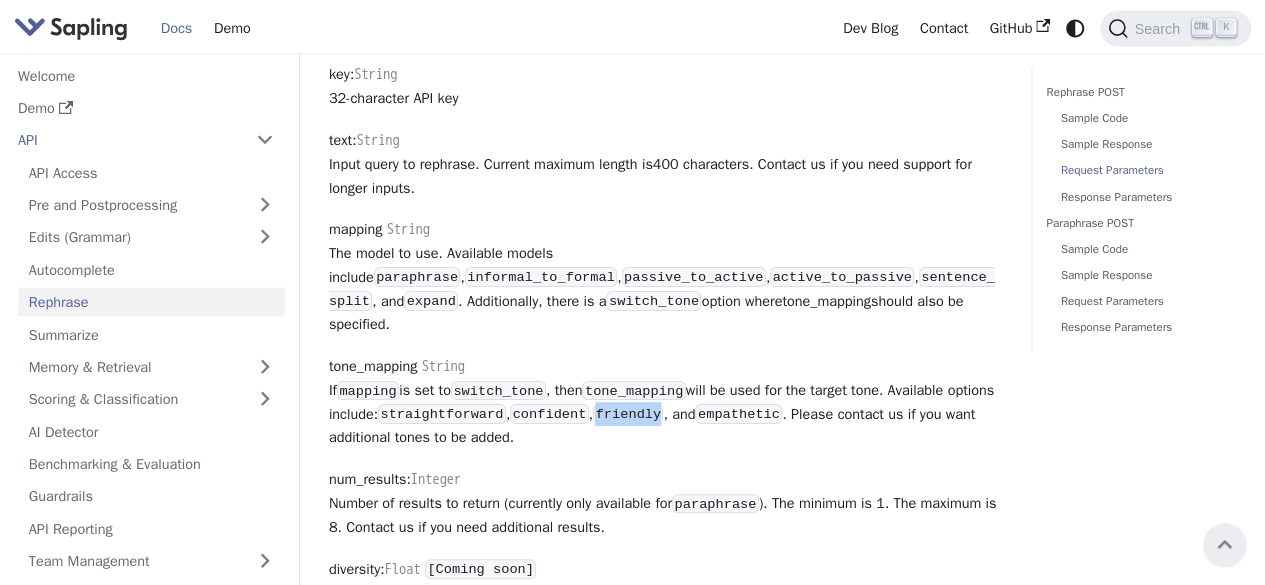 scroll, scrollTop: 1919, scrollLeft: 0, axis: vertical 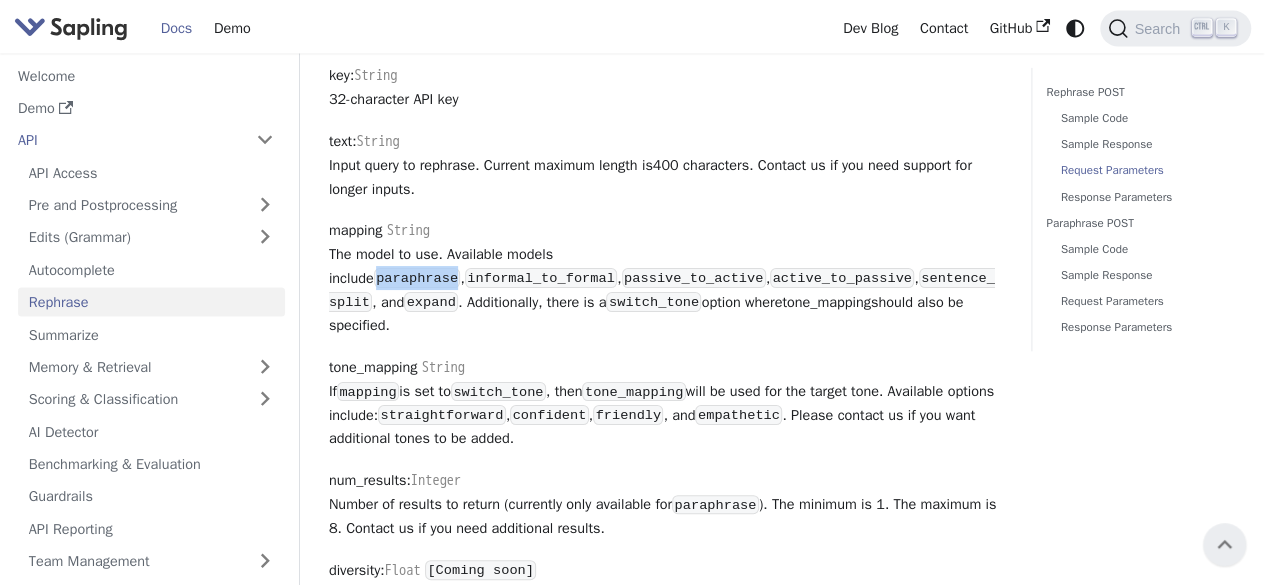 drag, startPoint x: 609, startPoint y: 267, endPoint x: 684, endPoint y: 263, distance: 75.10659 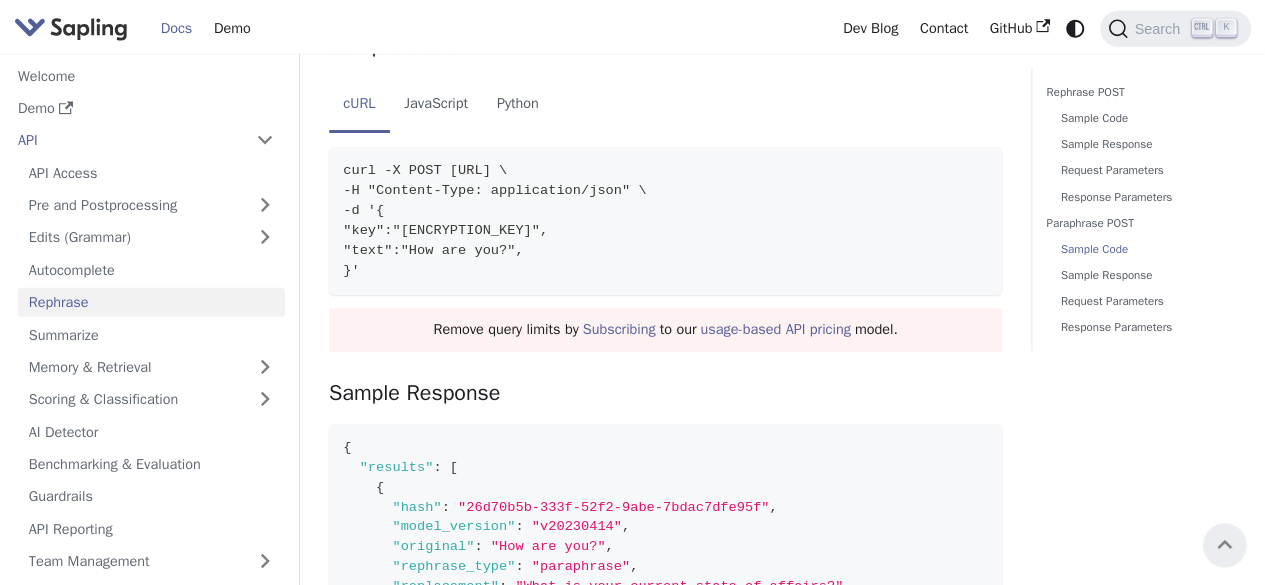 scroll, scrollTop: 2856, scrollLeft: 0, axis: vertical 